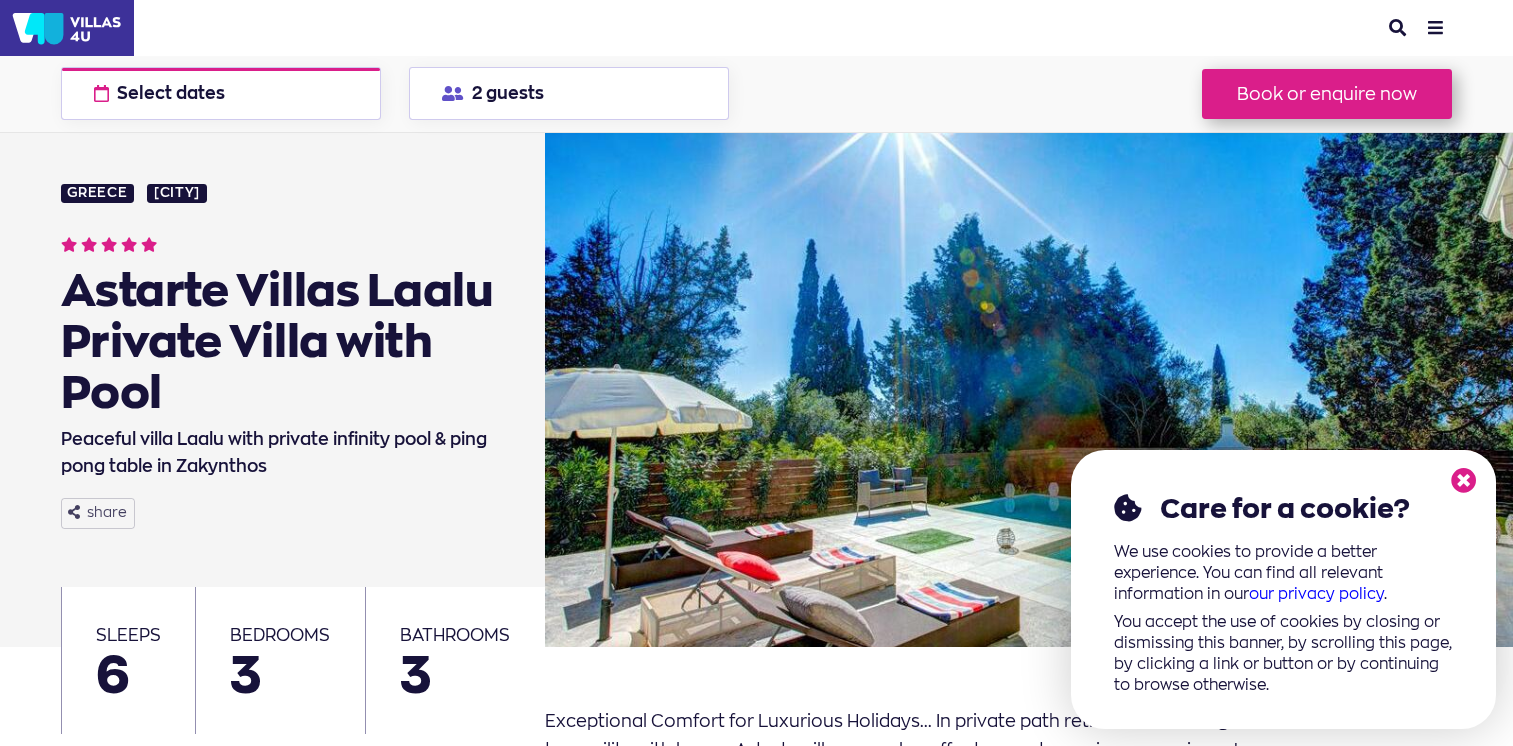 scroll, scrollTop: 0, scrollLeft: 0, axis: both 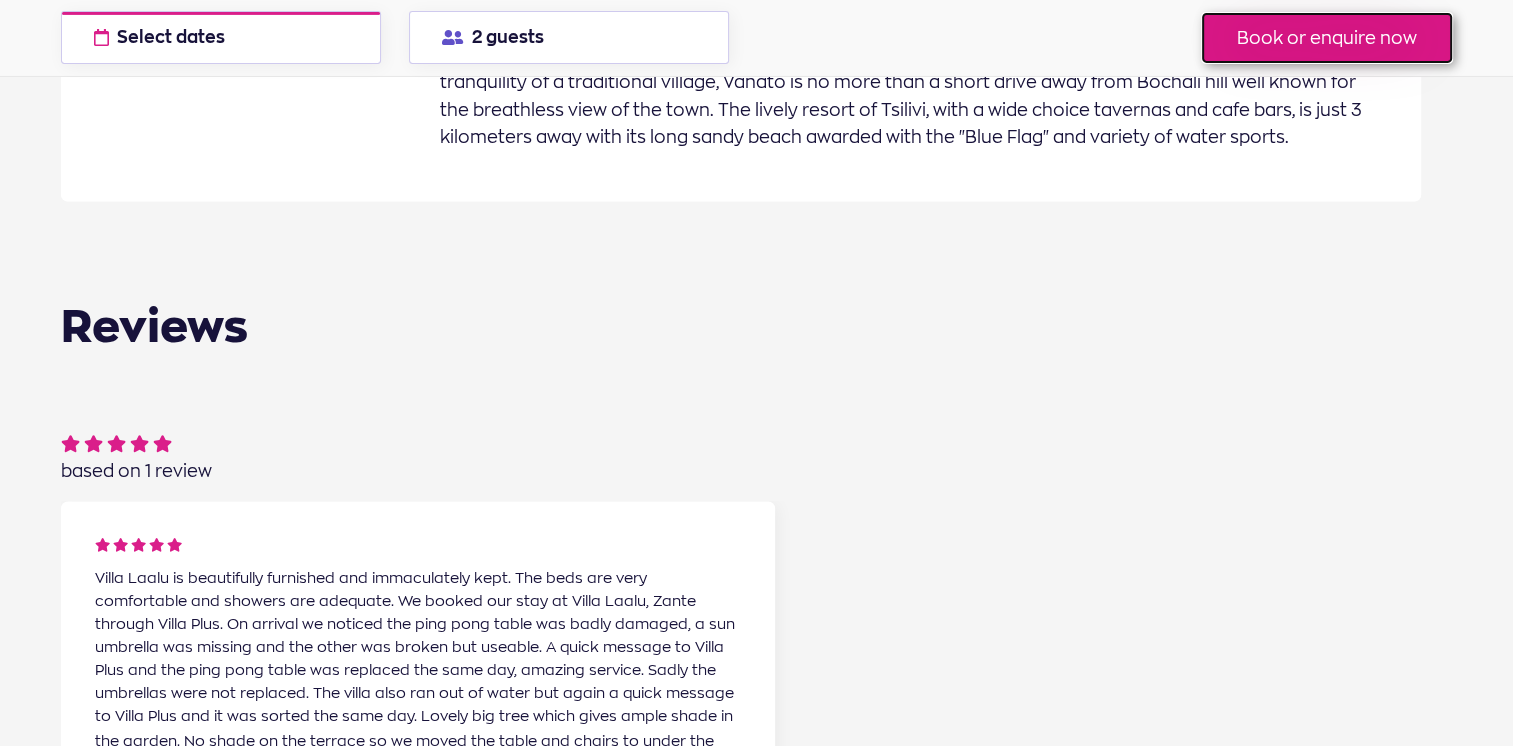 click on "Book or enquire now" at bounding box center (1327, 38) 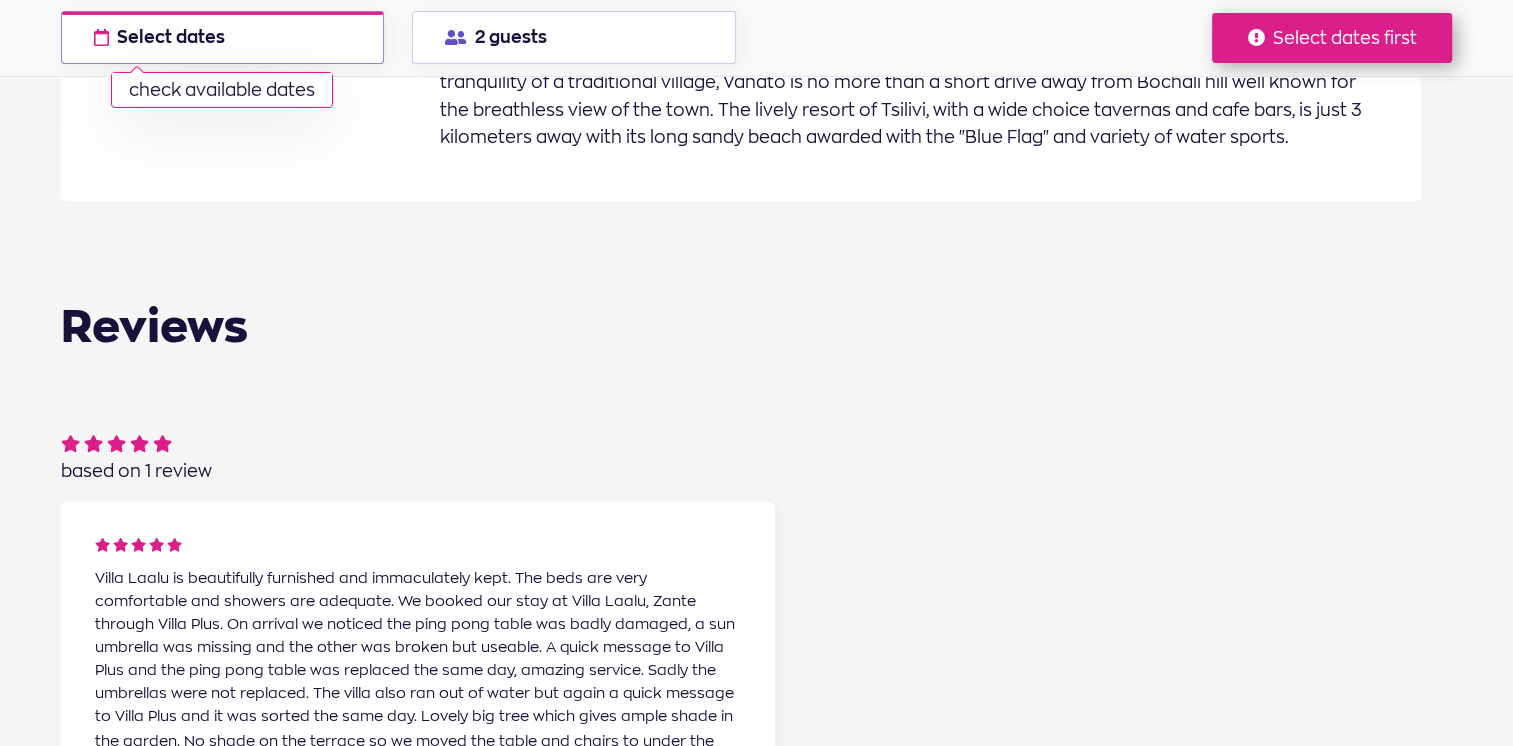 click on "Select dates
check available dates" at bounding box center [223, 37] 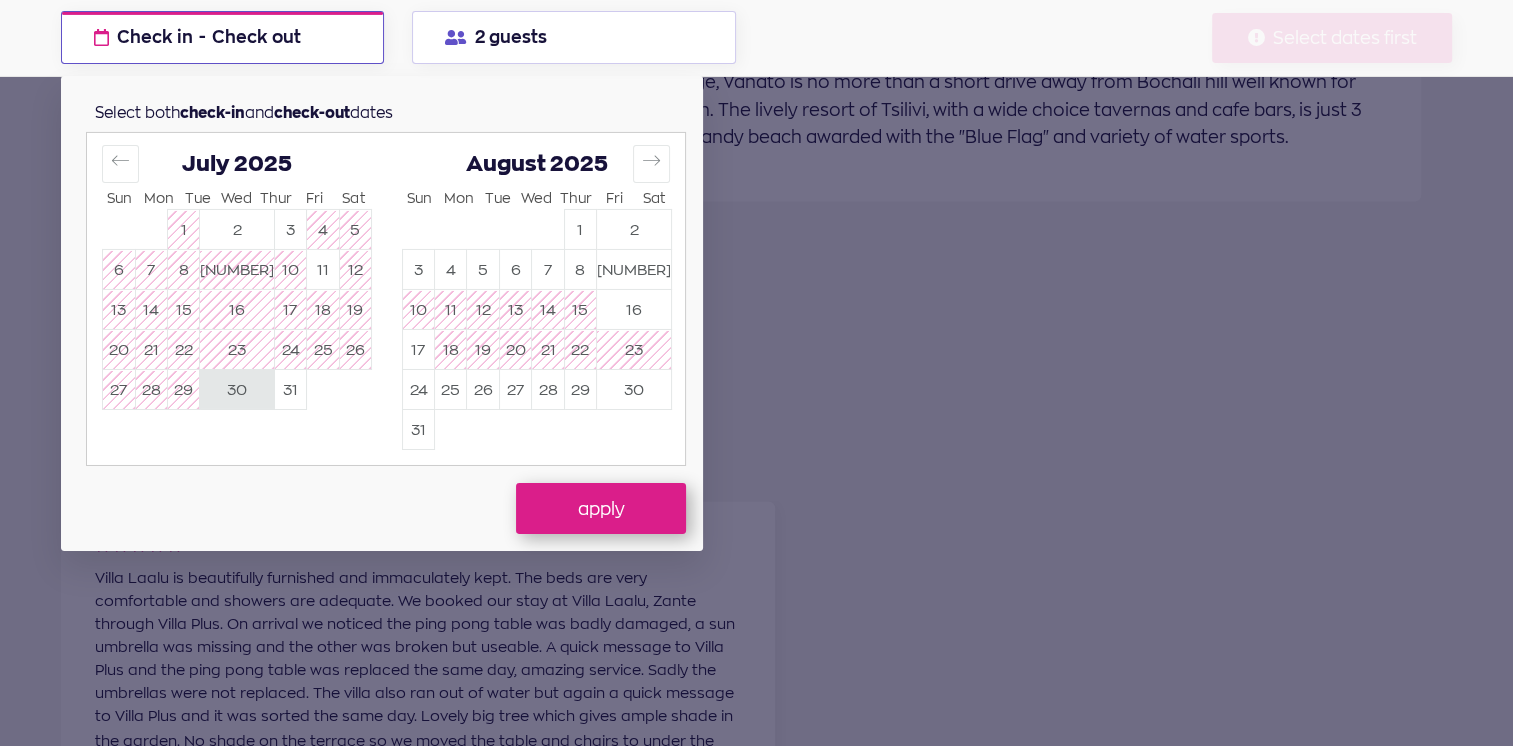 click on "30" at bounding box center [237, 390] 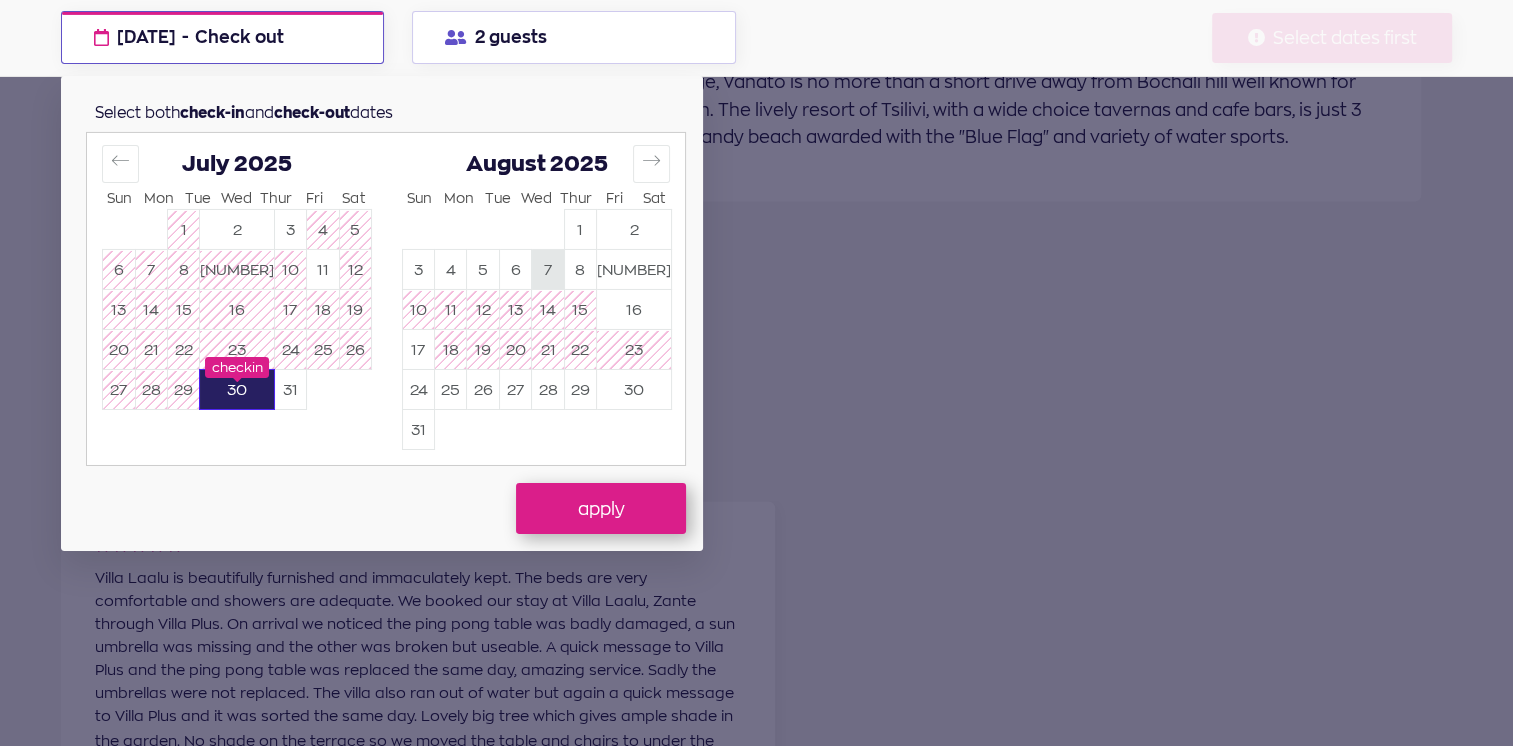 click on "7" at bounding box center [547, 270] 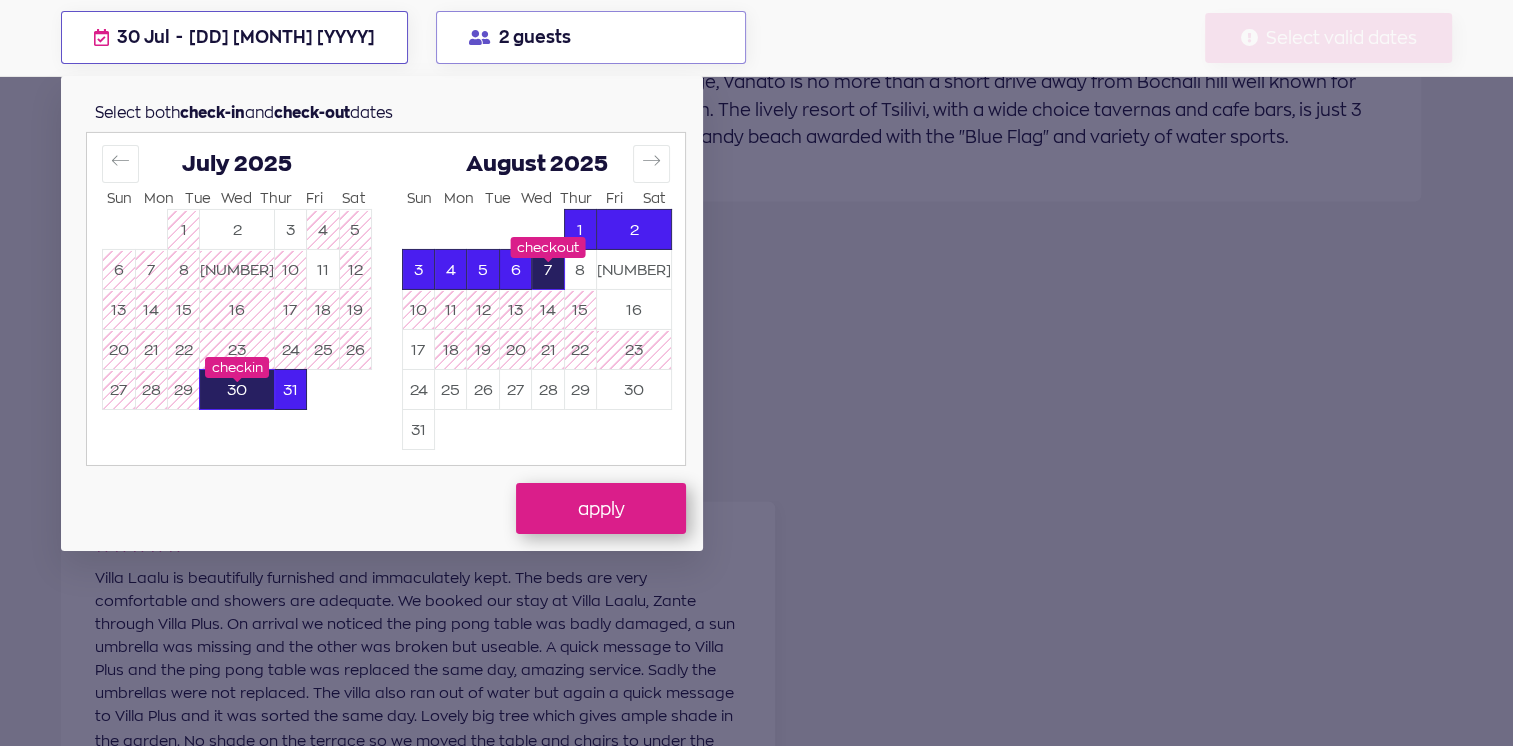click on "2 guests" at bounding box center [591, 37] 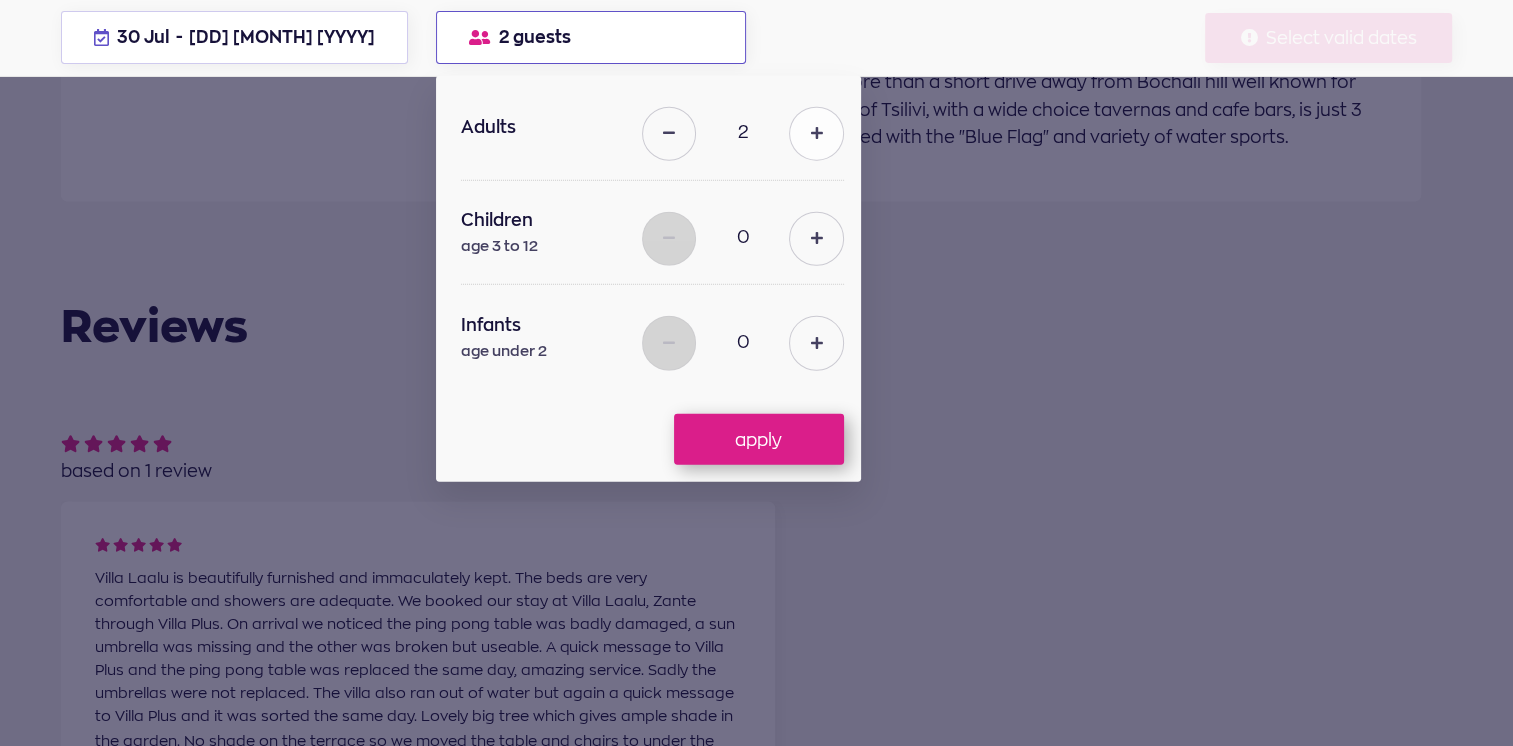 click at bounding box center (816, 134) 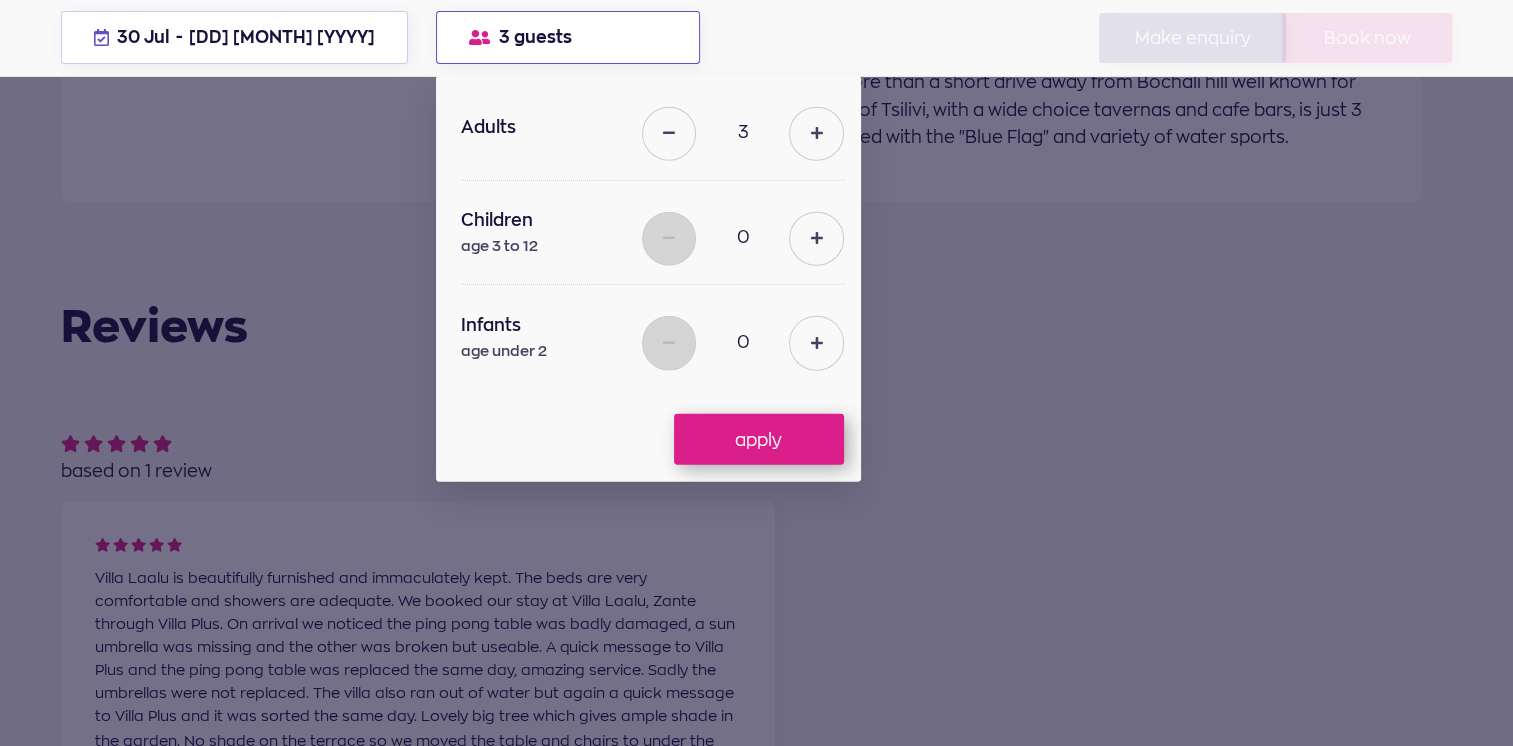 click on "Adults     3     Children
age 3 to 12     0     Infants
age under 2     0" at bounding box center [661, 249] 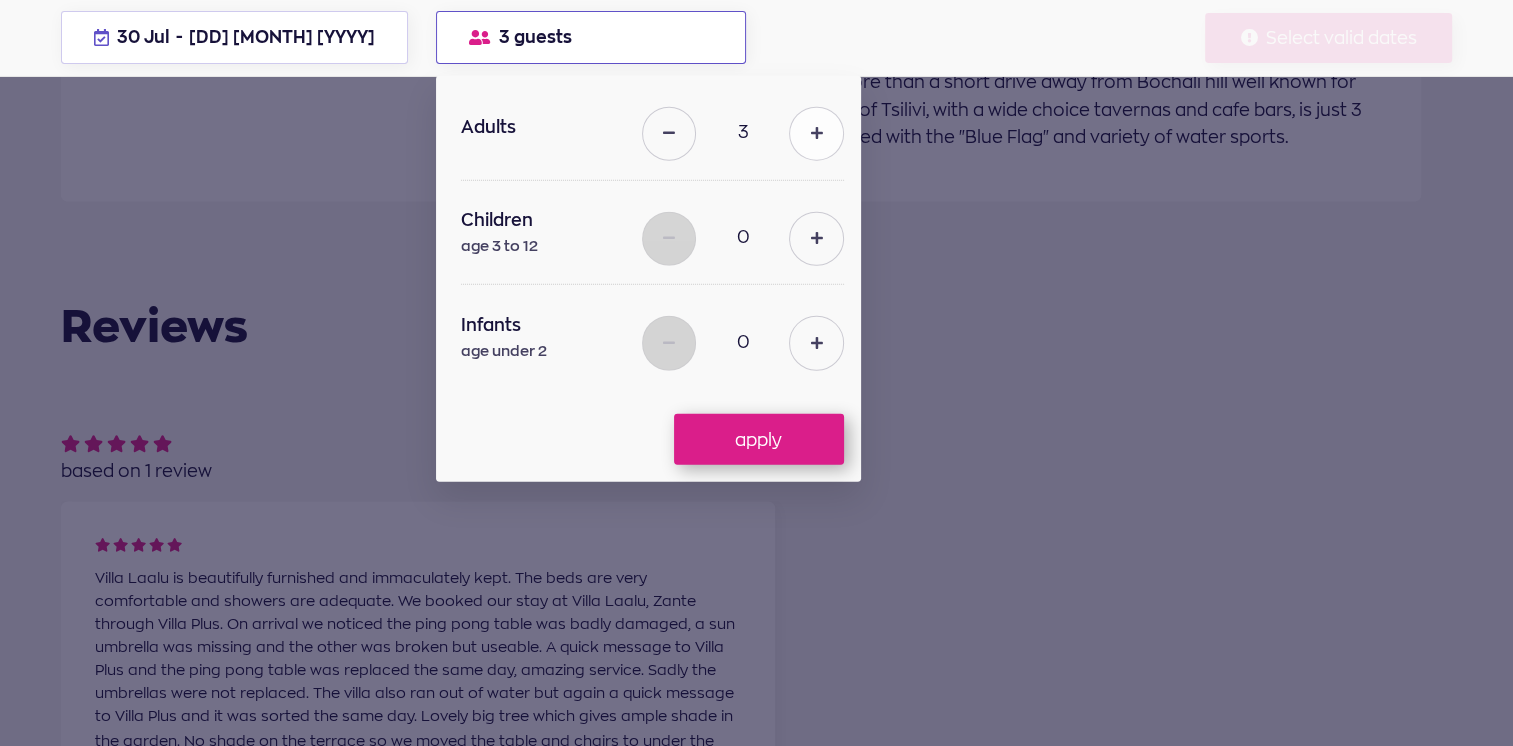 click at bounding box center (817, 134) 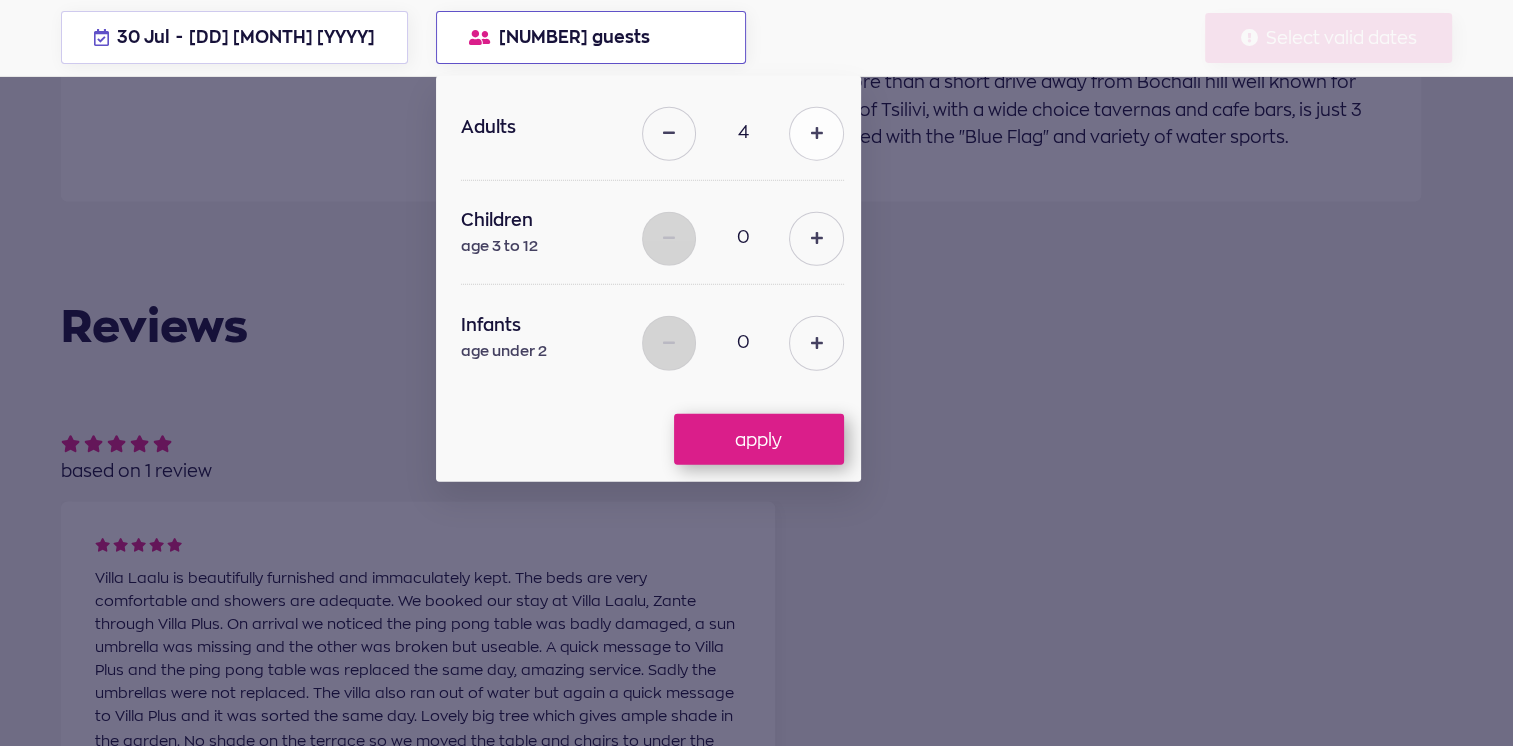 click at bounding box center [817, 134] 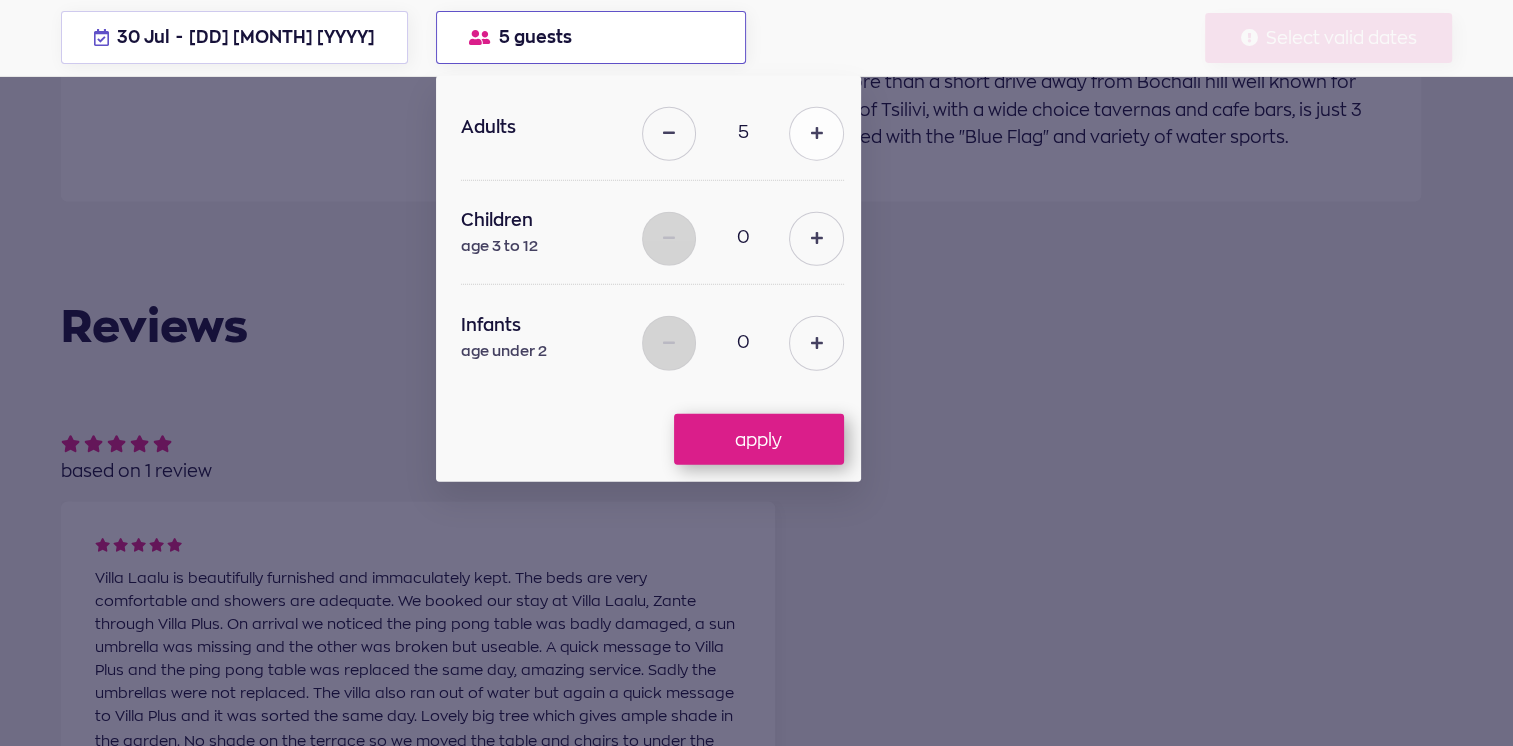 click at bounding box center (817, 134) 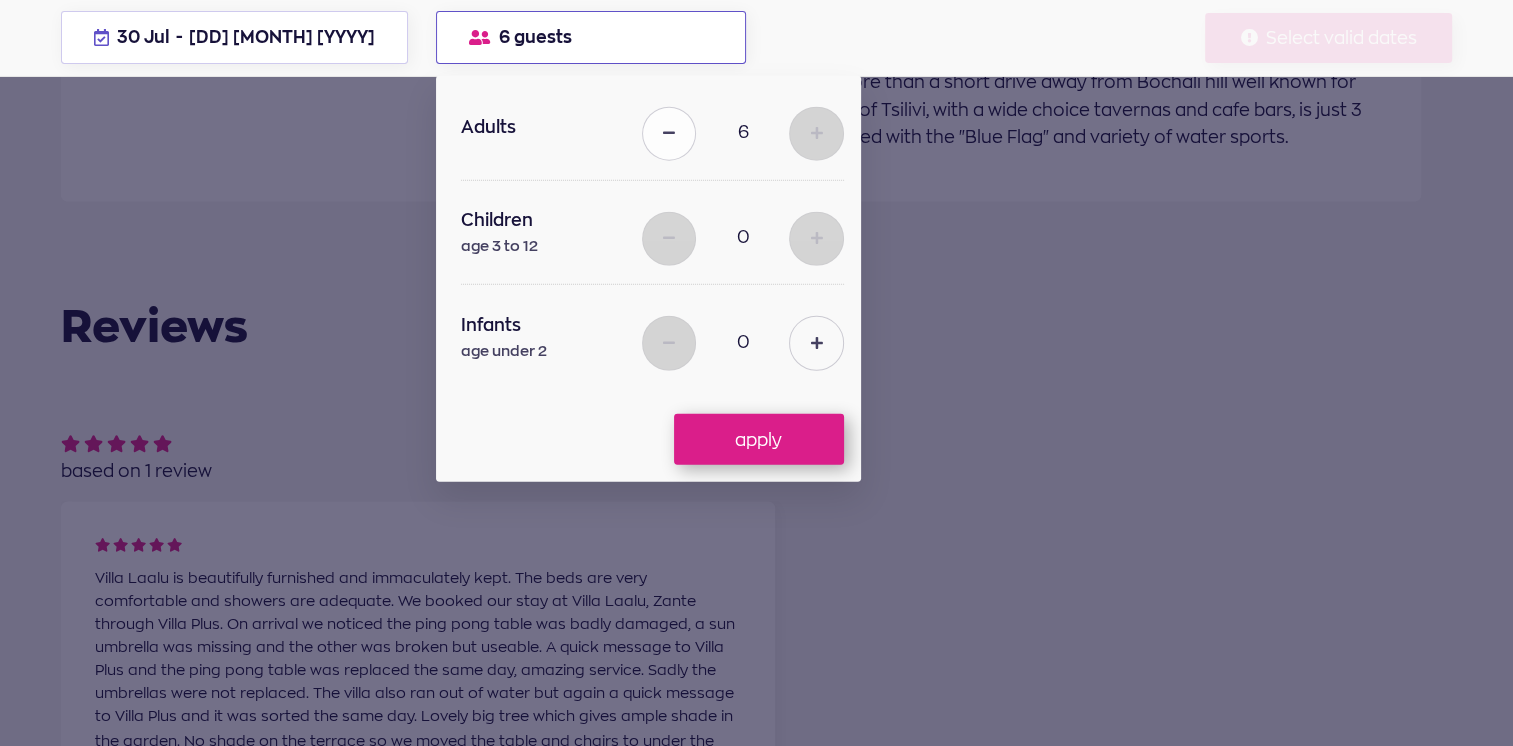 click at bounding box center [669, 134] 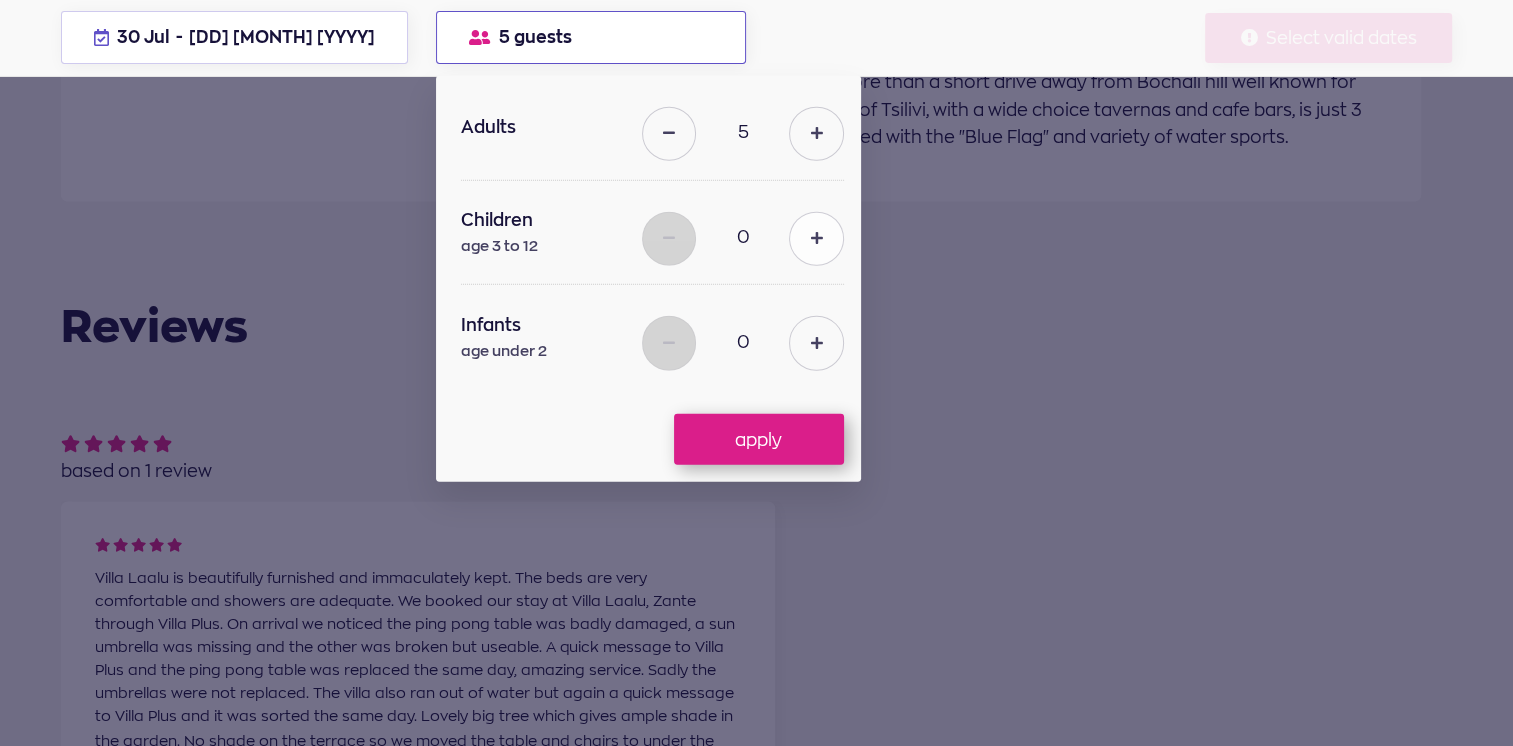 click at bounding box center [816, 134] 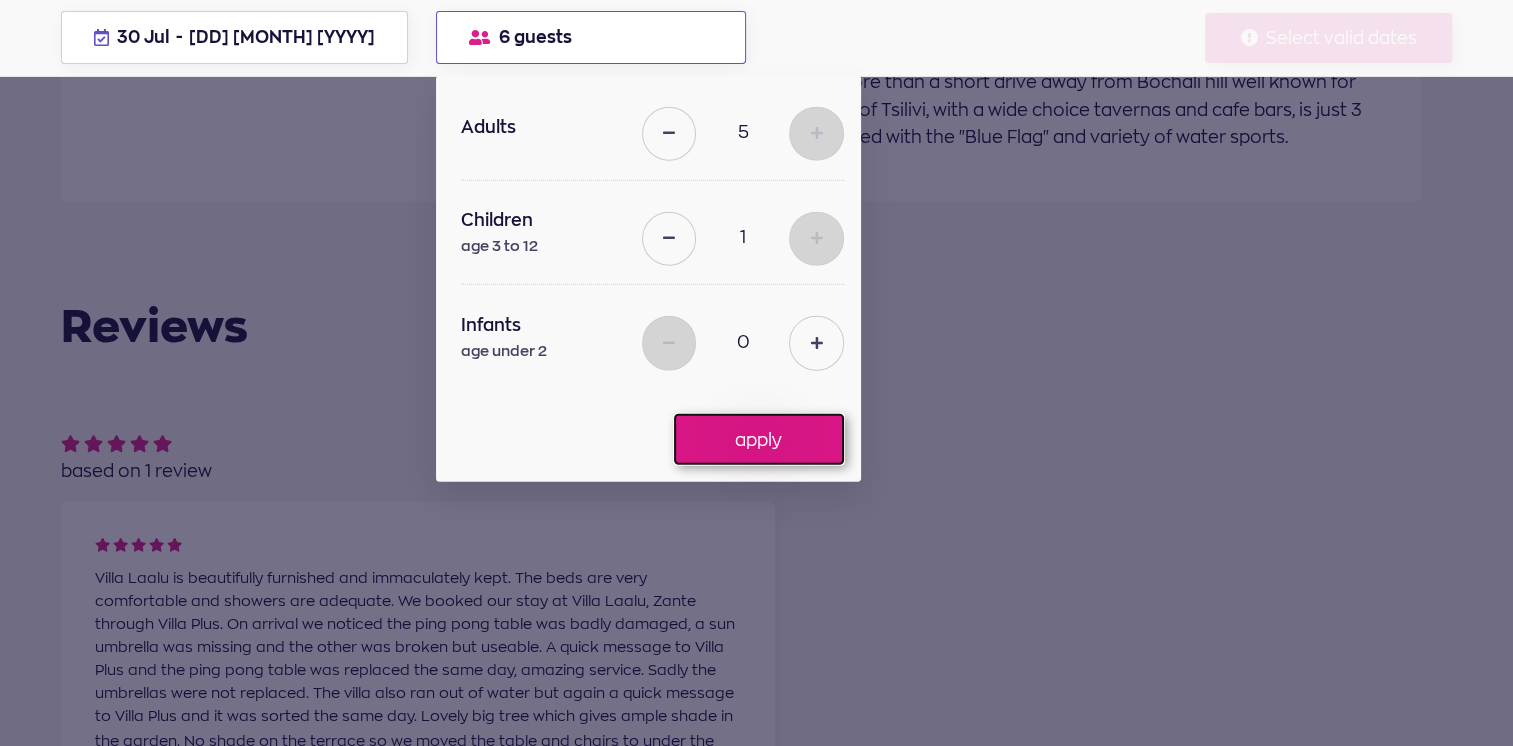 click on "apply" at bounding box center [759, 439] 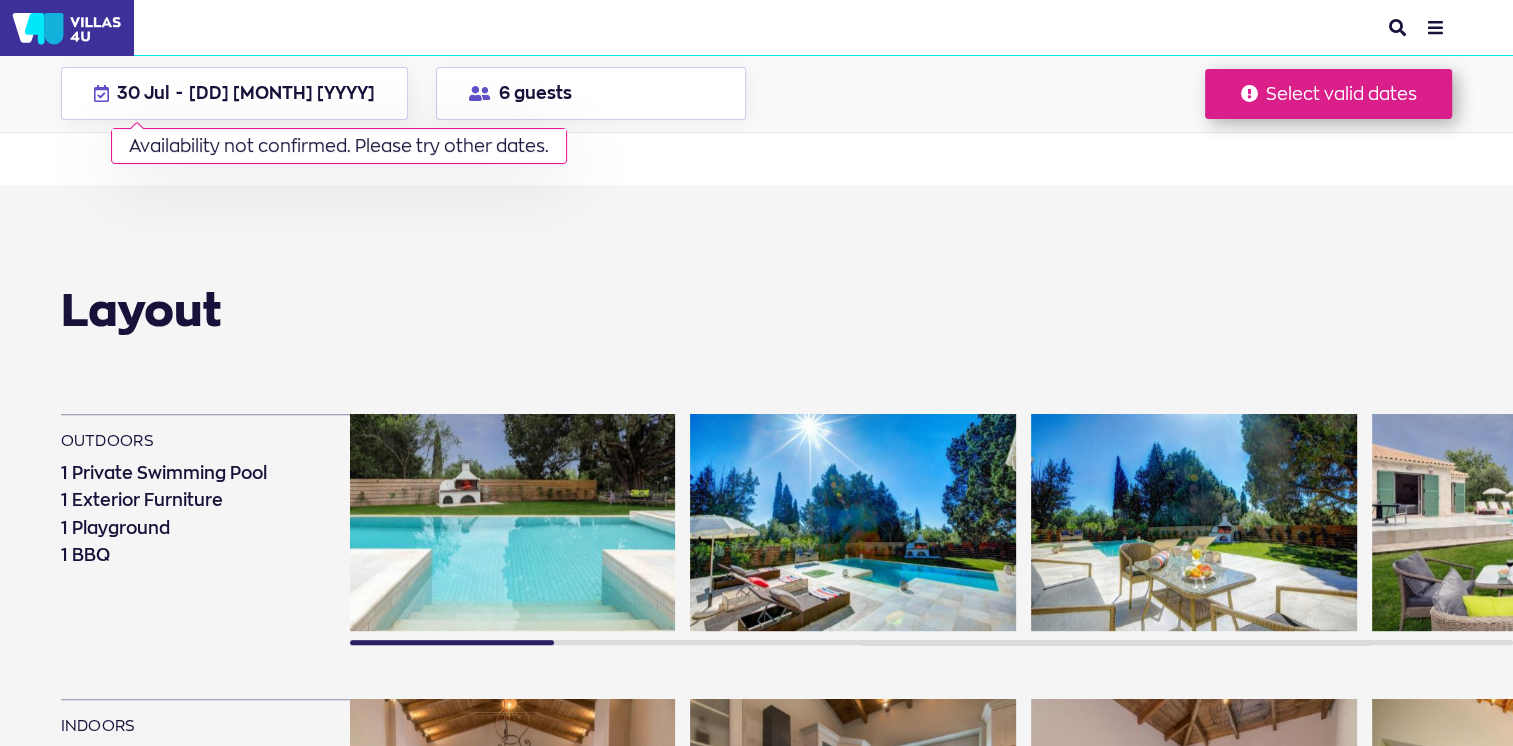 scroll, scrollTop: 946, scrollLeft: 0, axis: vertical 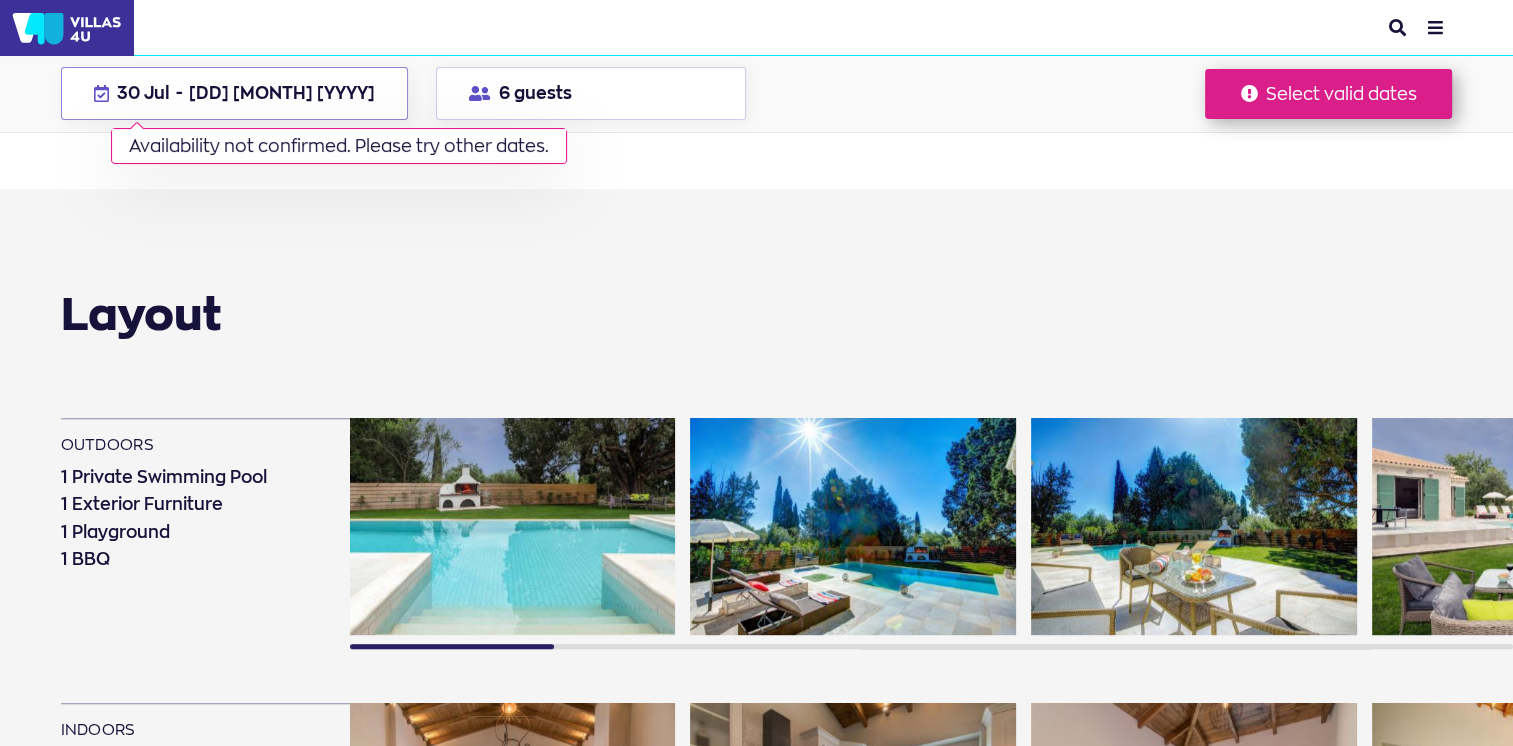 click on "[DD] [MONTH] [YYYY]" at bounding box center (282, 93) 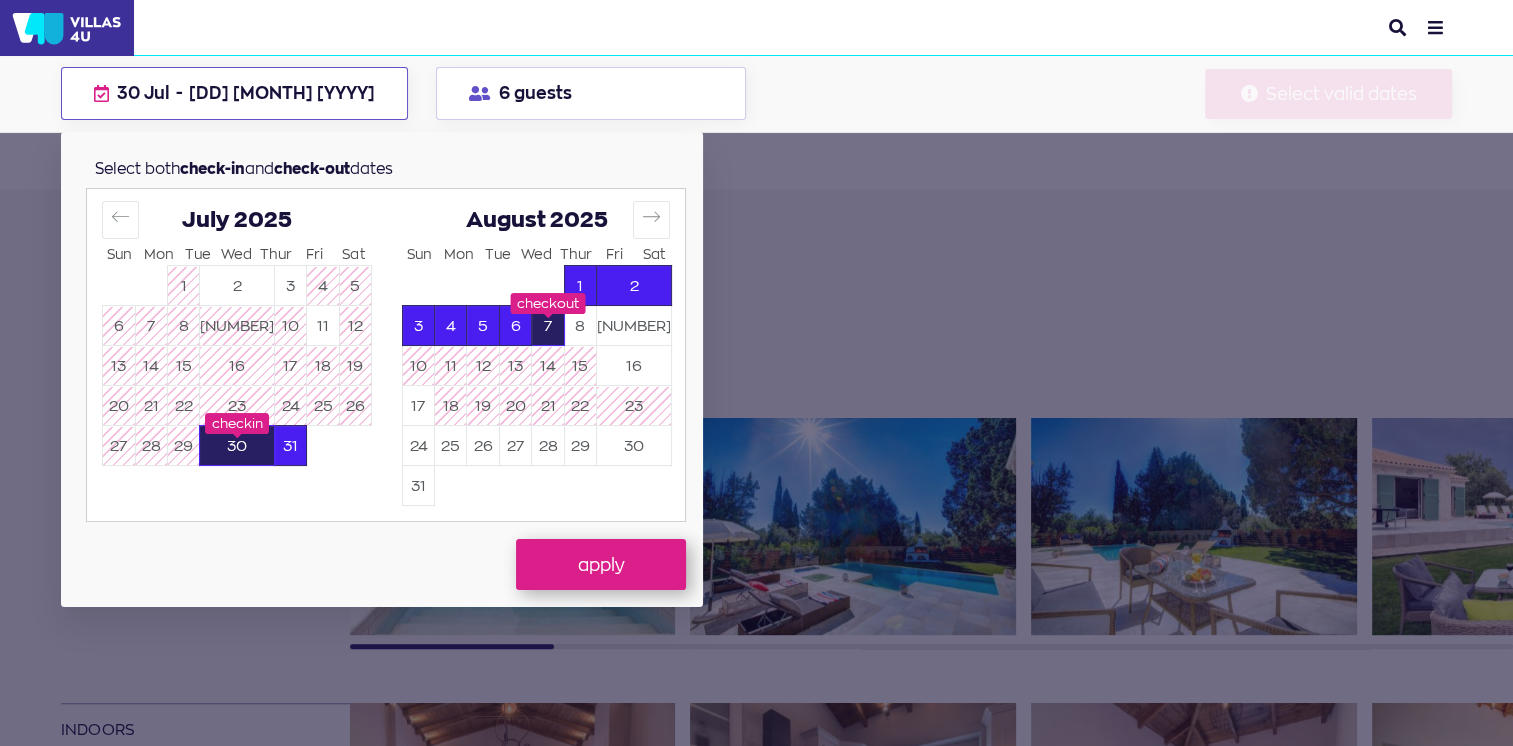 click on "[DATE]   -   [DATE]
Availability not confirmed. Please try other dates." at bounding box center (234, 93) 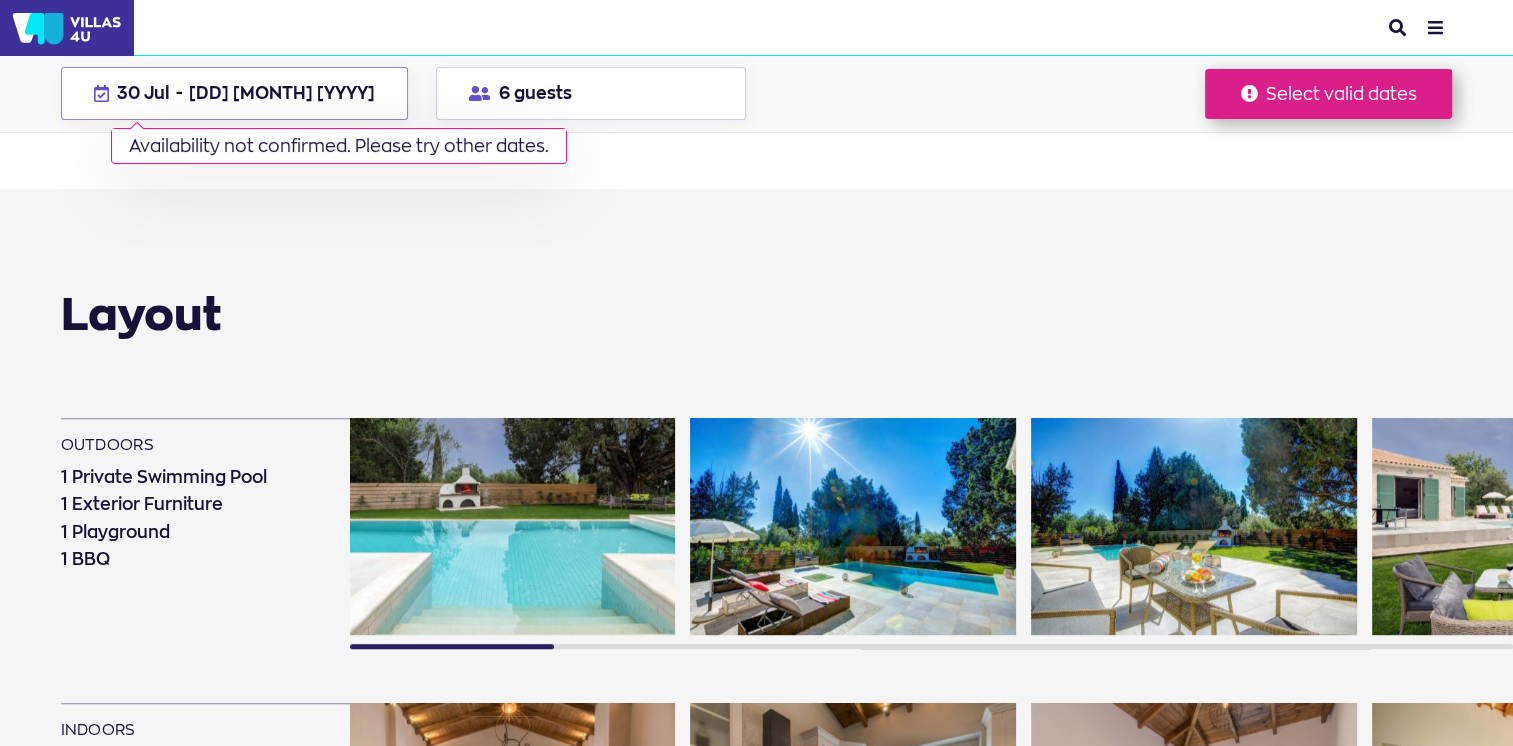 click on "[DATE]   -   [DATE]
Availability not confirmed. Please try other dates." at bounding box center (234, 93) 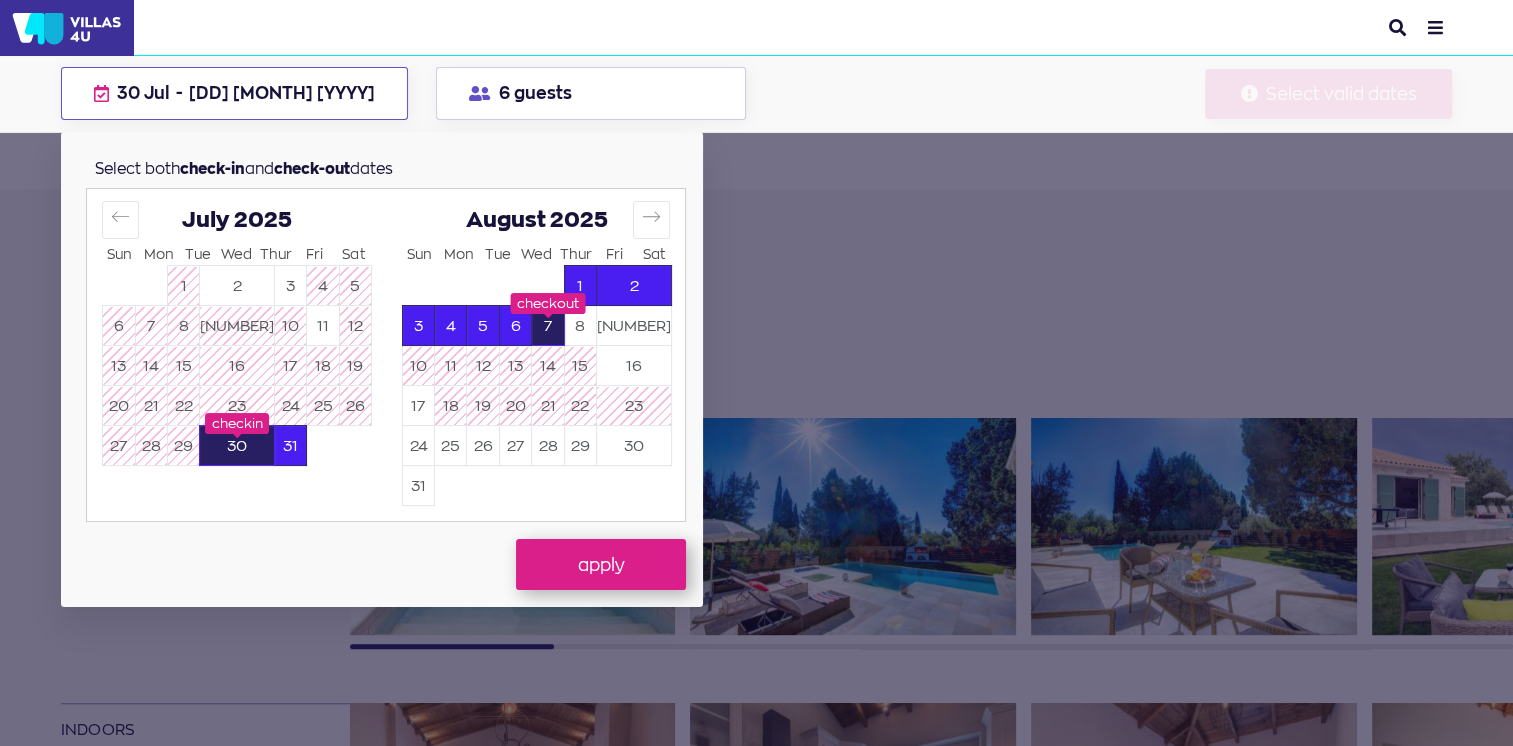 click on "30" at bounding box center (237, 446) 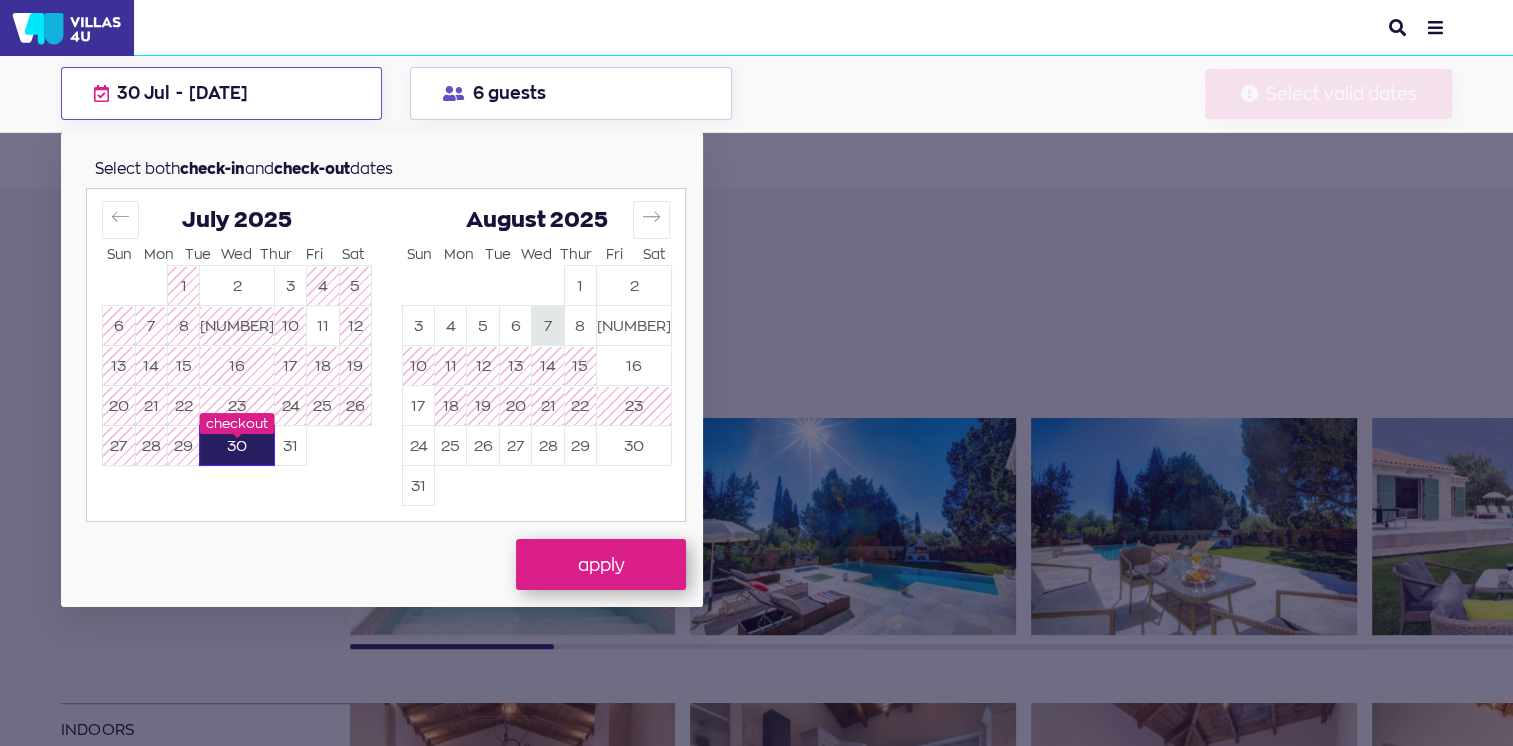 click on "7" at bounding box center [547, 326] 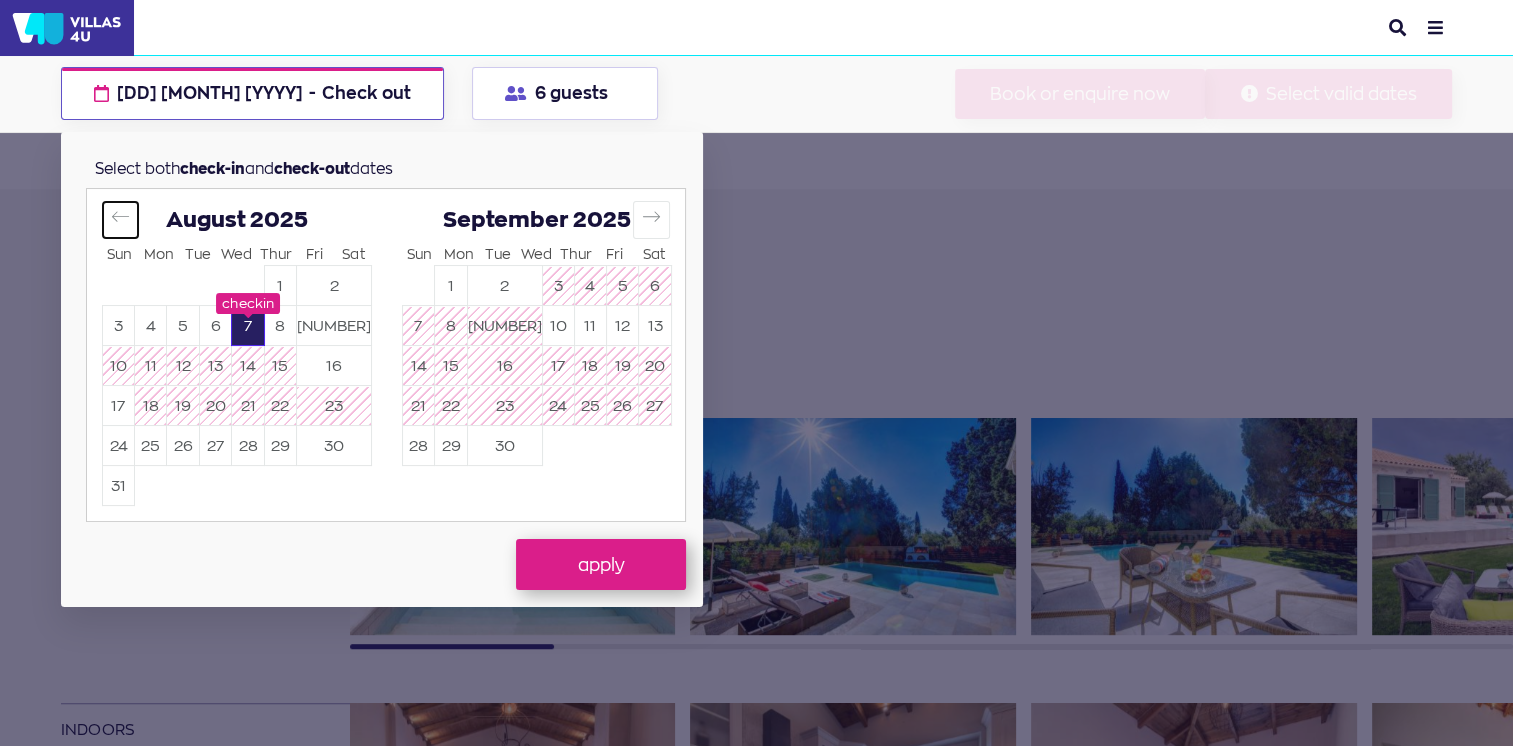 click at bounding box center [120, 219] 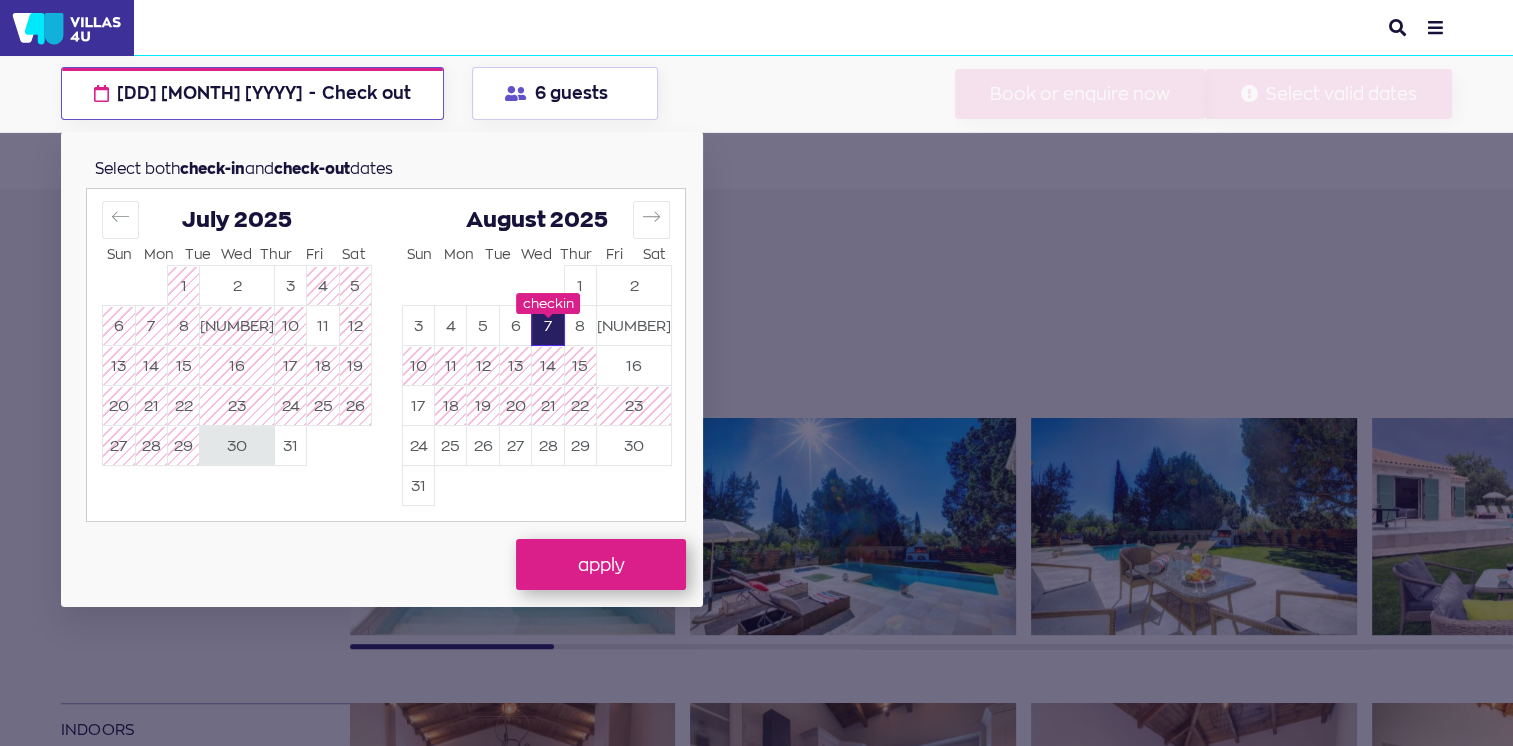 click on "30" at bounding box center [237, 446] 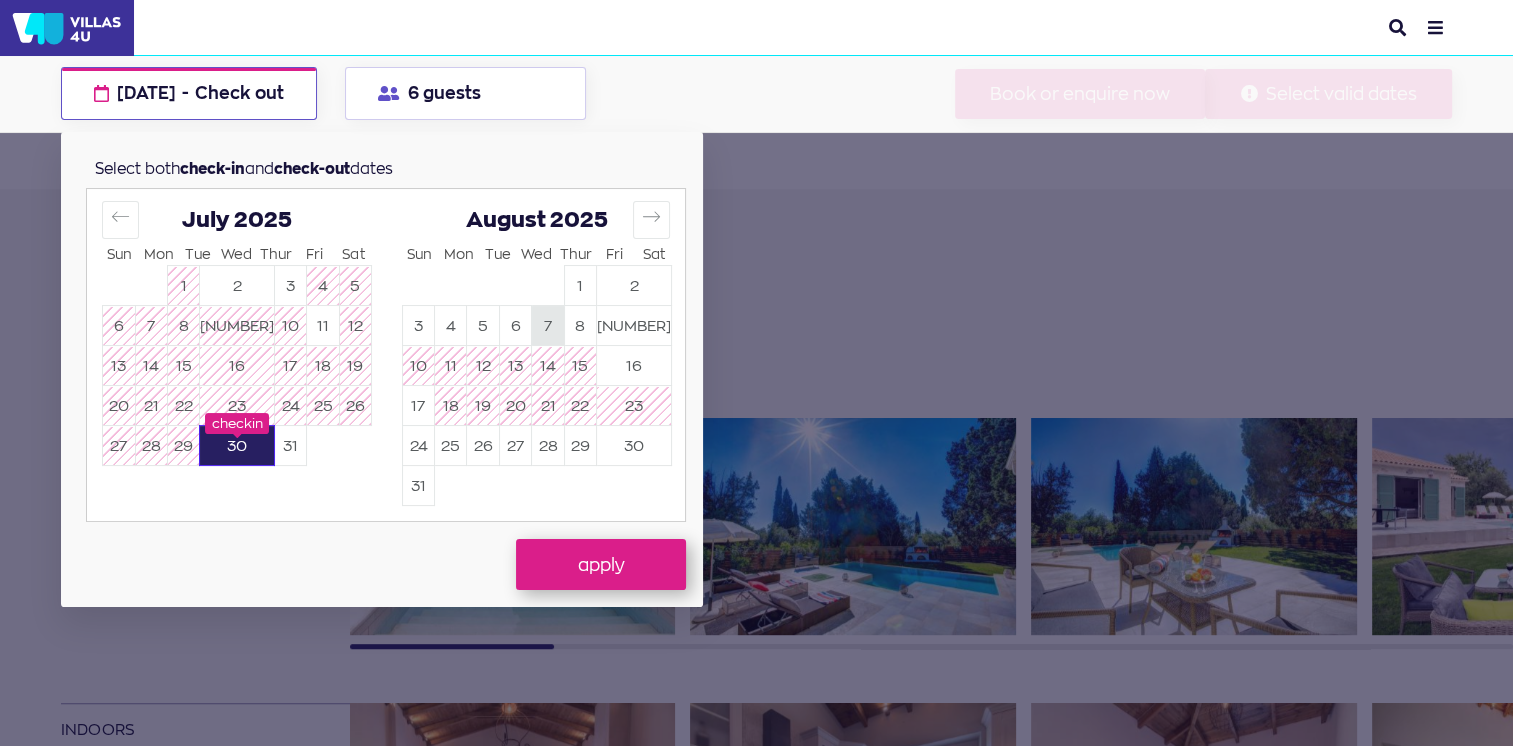 click on "7" at bounding box center (547, 326) 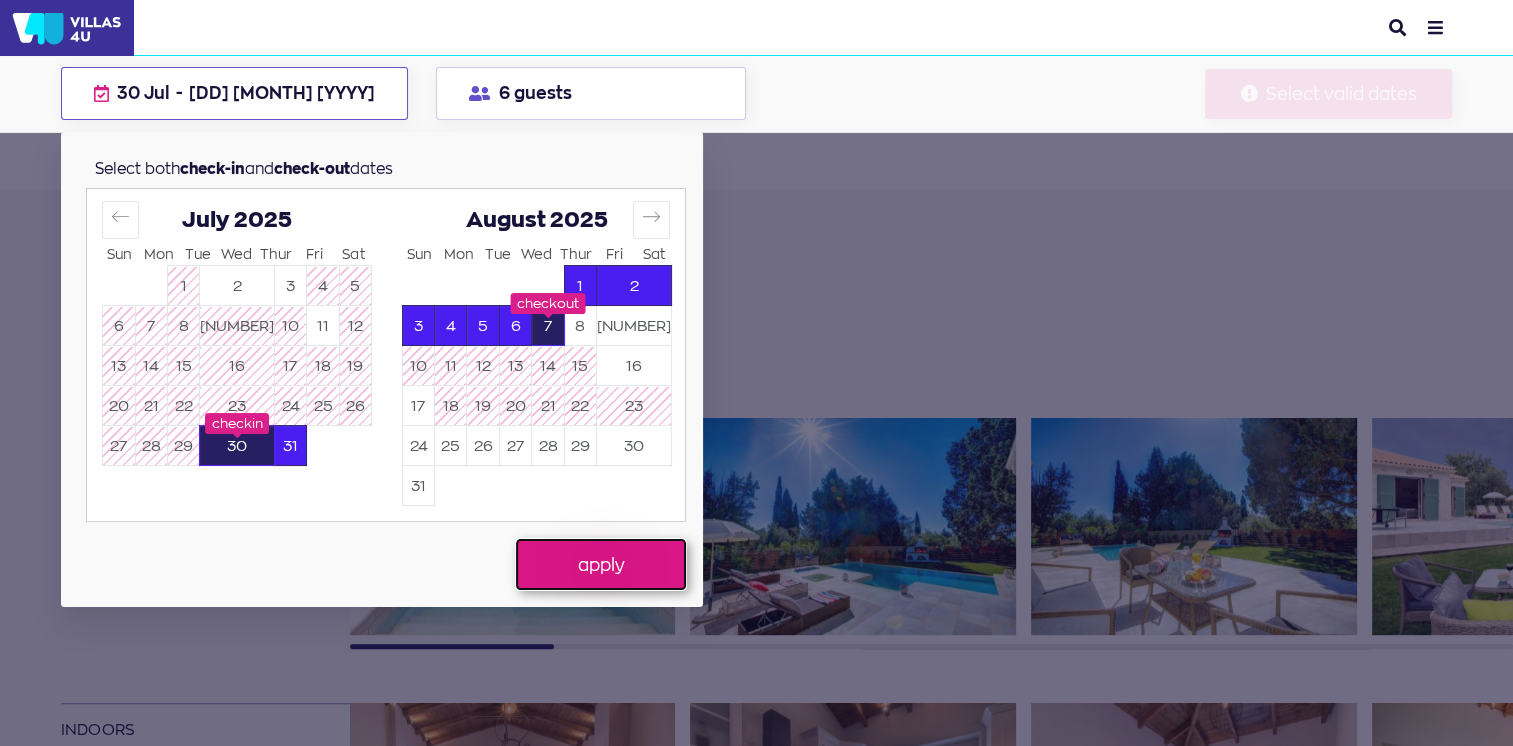 click on "apply" at bounding box center [601, 564] 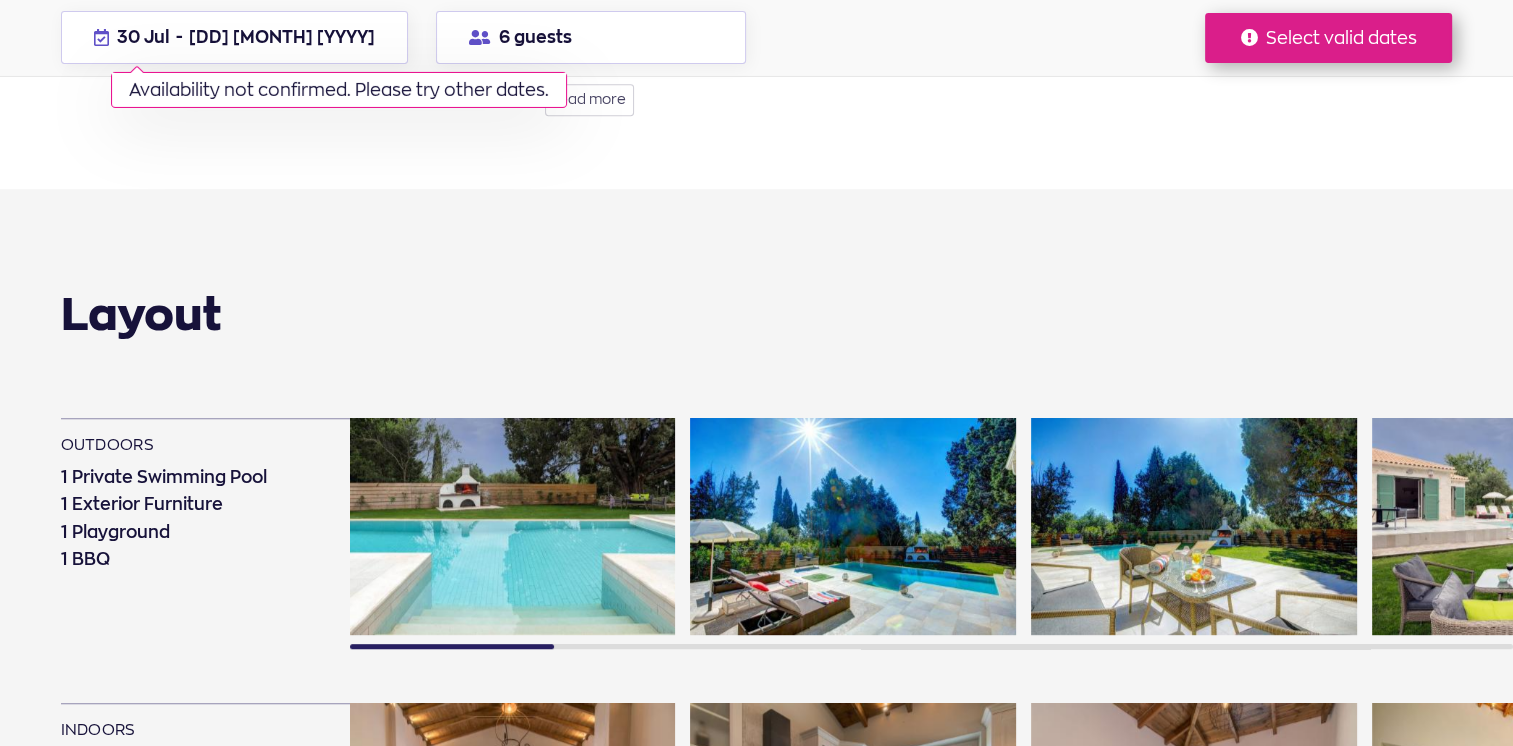 scroll, scrollTop: 3059, scrollLeft: 0, axis: vertical 